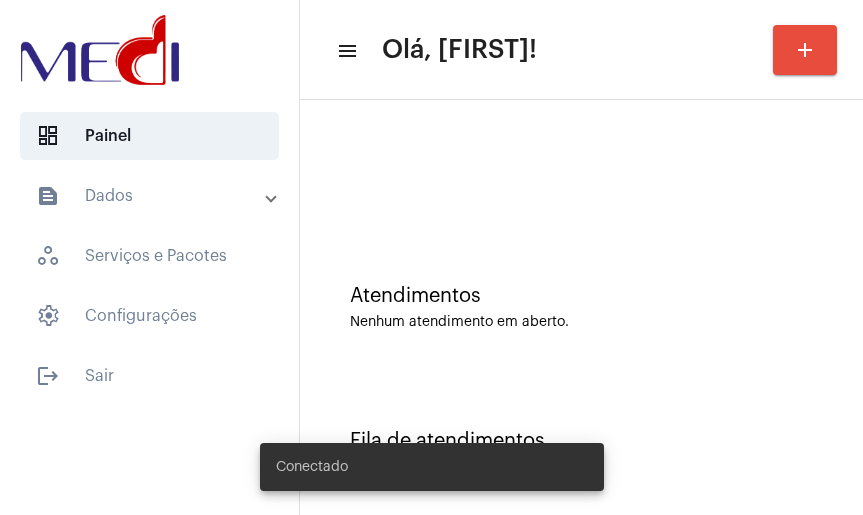 scroll, scrollTop: 0, scrollLeft: 0, axis: both 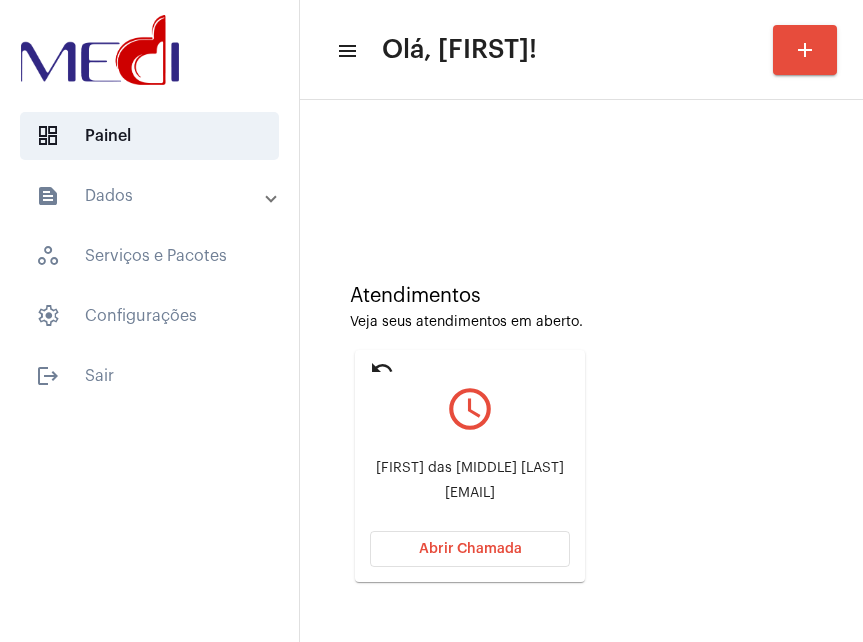 click on "undo query_builder [FIRST] das [MIDDLE] [LAST] [EMAIL] Abrir Chamada" 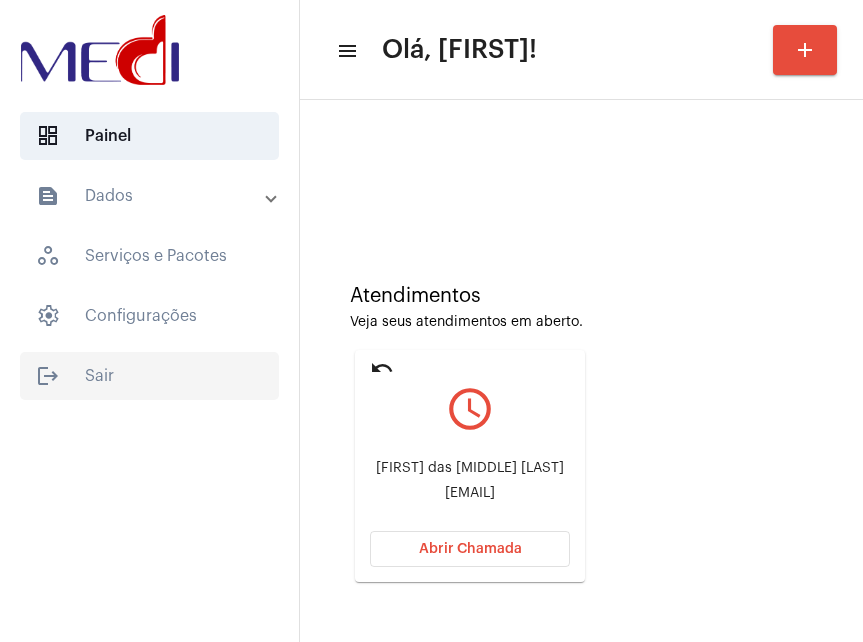 click on "logout  Sair" 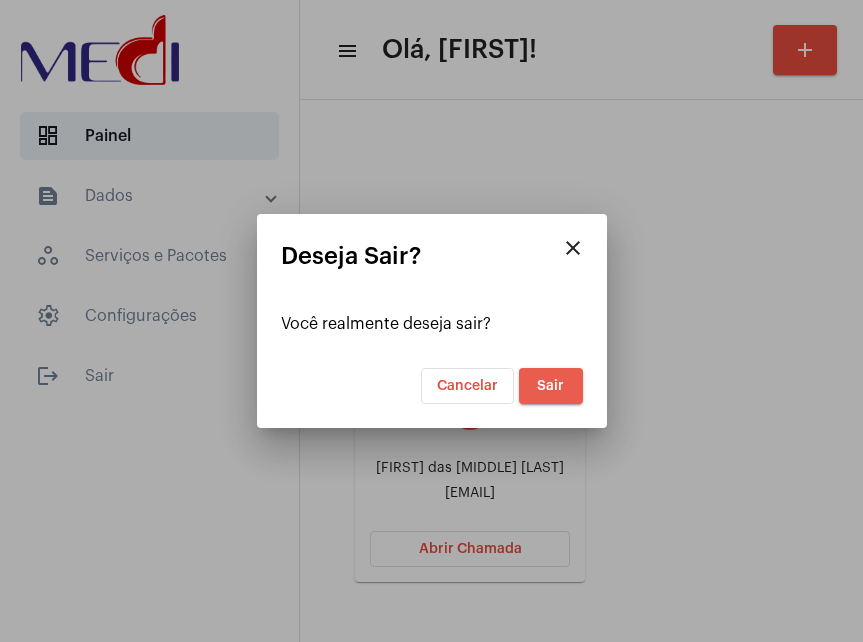 click on "Sair" at bounding box center (551, 386) 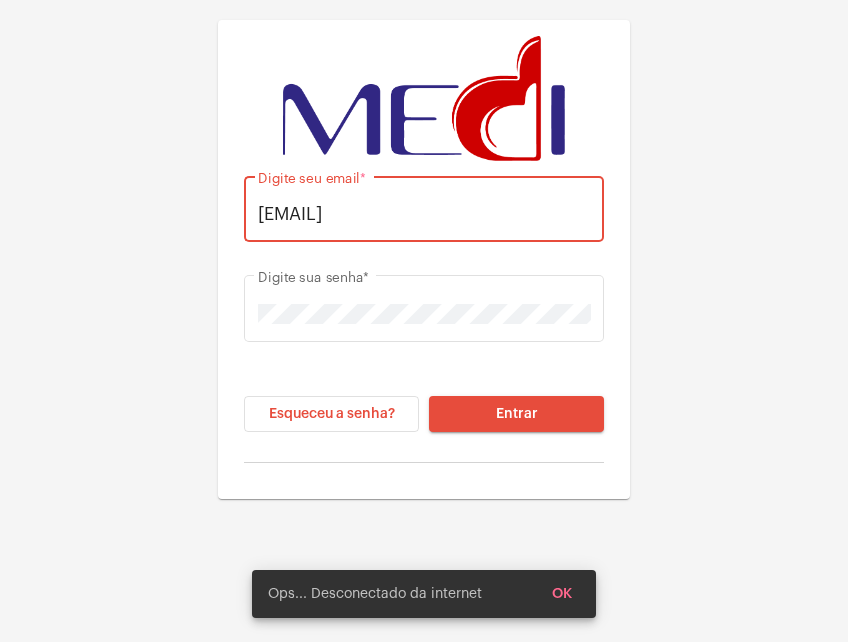 click on "[EMAIL]" at bounding box center (424, 214) 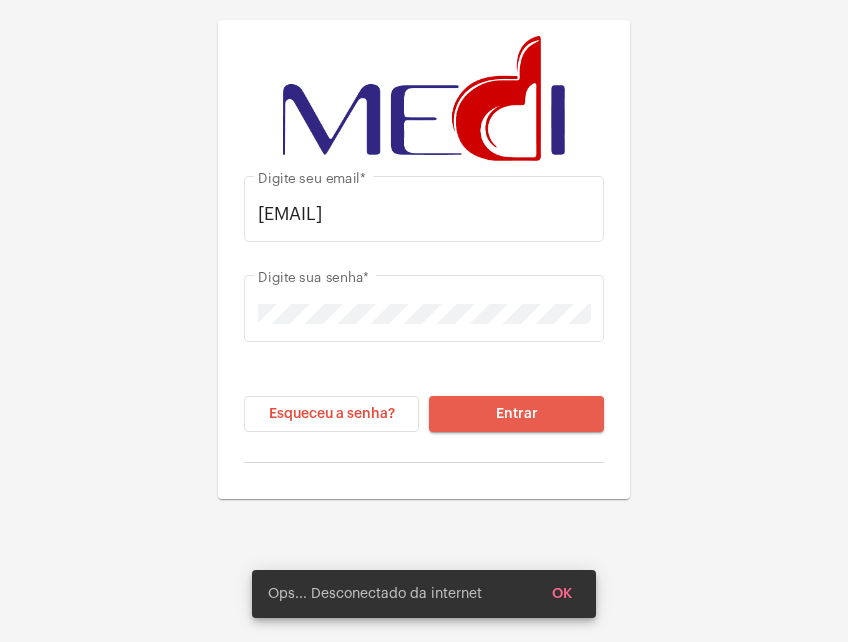 click on "Entrar" 